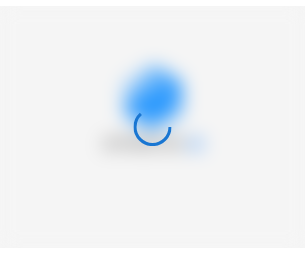 scroll, scrollTop: 0, scrollLeft: 0, axis: both 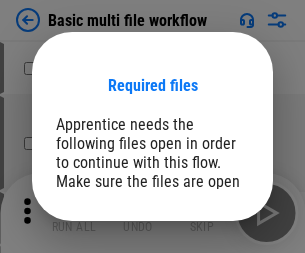 click on "Open" at bounding box center (209, 265) 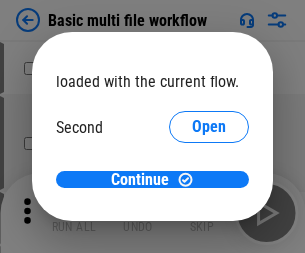 click on "Open" at bounding box center (209, 188) 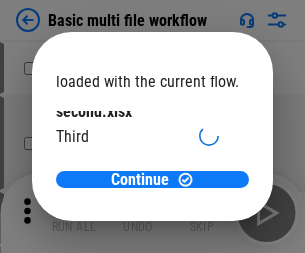 scroll, scrollTop: 57, scrollLeft: 0, axis: vertical 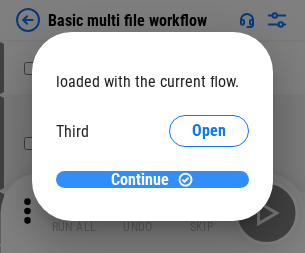 click on "Continue" at bounding box center [140, 180] 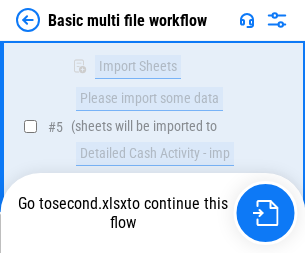 scroll, scrollTop: 696, scrollLeft: 0, axis: vertical 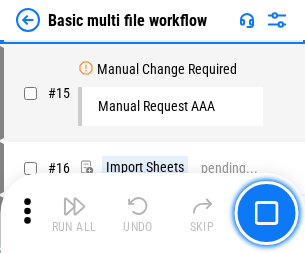 click at bounding box center (74, 206) 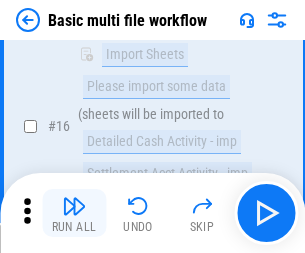 click at bounding box center [74, 206] 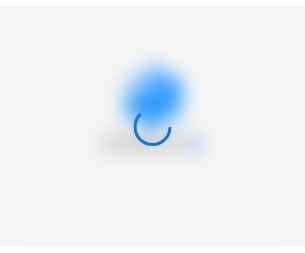 scroll, scrollTop: 0, scrollLeft: 0, axis: both 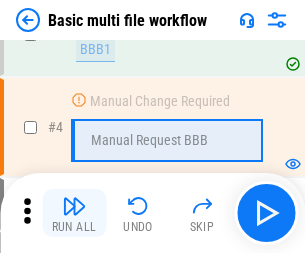click at bounding box center (74, 206) 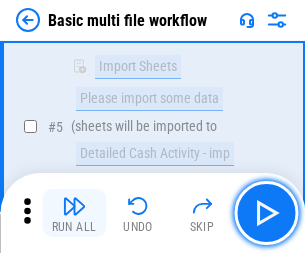 click at bounding box center [74, 206] 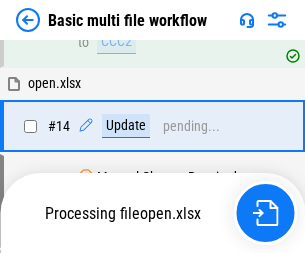 scroll, scrollTop: 1190, scrollLeft: 0, axis: vertical 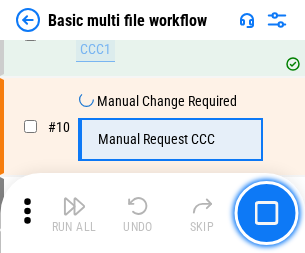 click at bounding box center [74, 206] 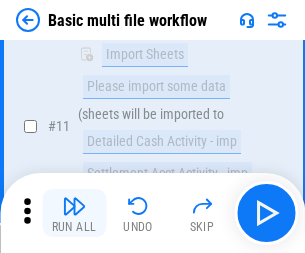 click at bounding box center (74, 206) 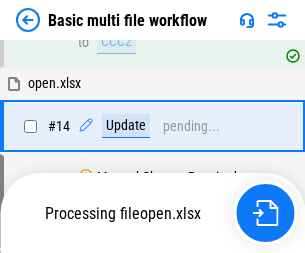 scroll, scrollTop: 1046, scrollLeft: 0, axis: vertical 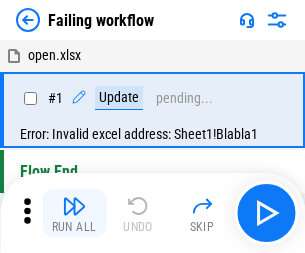 click at bounding box center [74, 206] 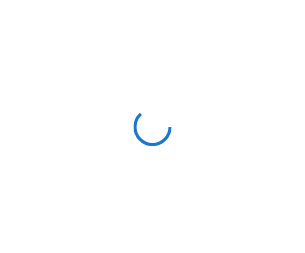 scroll, scrollTop: 0, scrollLeft: 0, axis: both 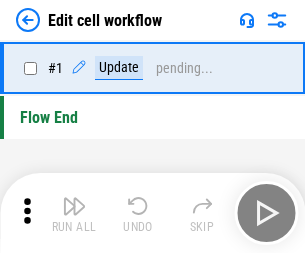 click at bounding box center (74, 206) 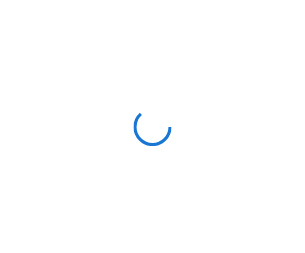 scroll, scrollTop: 0, scrollLeft: 0, axis: both 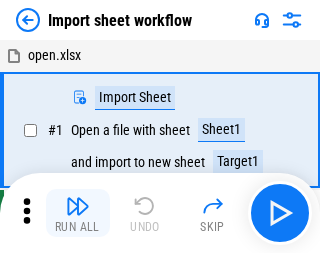 click at bounding box center (78, 206) 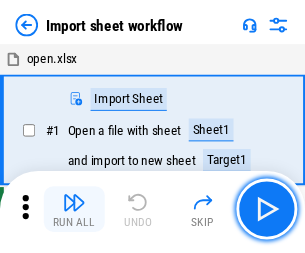 scroll, scrollTop: 7, scrollLeft: 0, axis: vertical 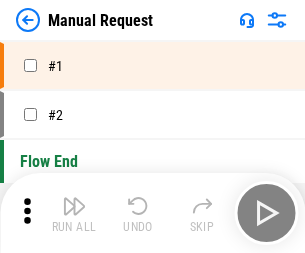 click at bounding box center [74, 206] 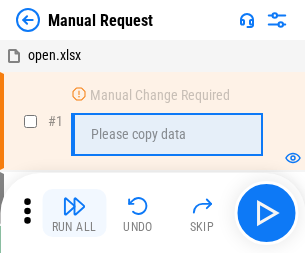 click at bounding box center [74, 206] 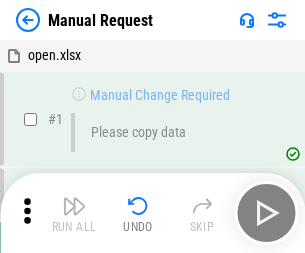 scroll, scrollTop: 68, scrollLeft: 0, axis: vertical 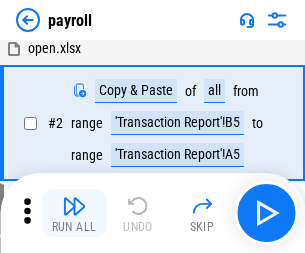 click at bounding box center (74, 206) 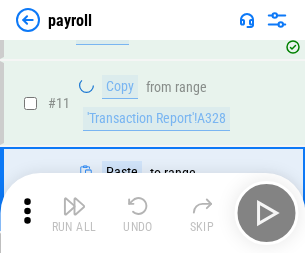 scroll, scrollTop: 247, scrollLeft: 0, axis: vertical 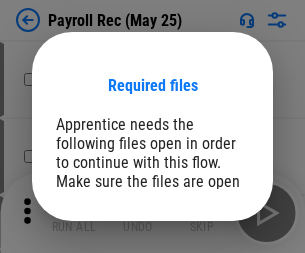 click on "Open" at bounding box center [209, 287] 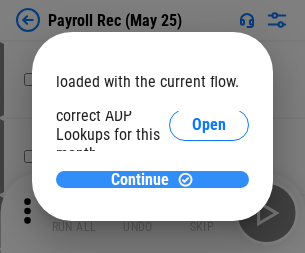click on "Continue" at bounding box center [140, 180] 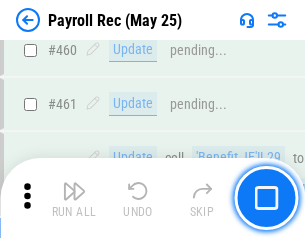 scroll, scrollTop: 10658, scrollLeft: 0, axis: vertical 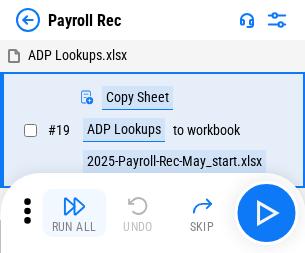 click at bounding box center (74, 206) 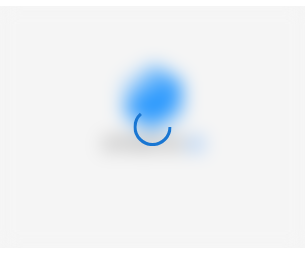 scroll, scrollTop: 0, scrollLeft: 0, axis: both 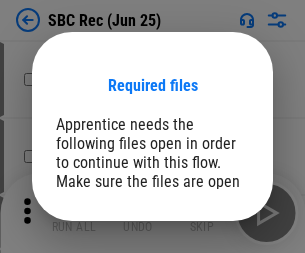 click on "Open" at bounding box center (209, 287) 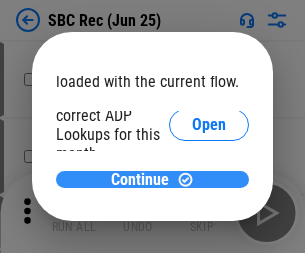 click on "Continue" at bounding box center (140, 180) 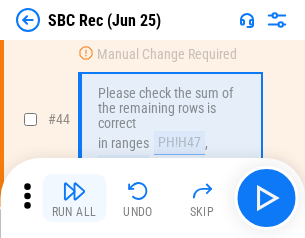 click at bounding box center [74, 191] 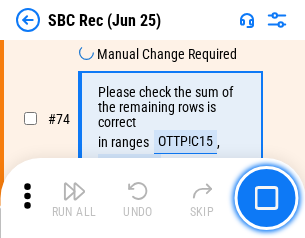 click at bounding box center [74, 191] 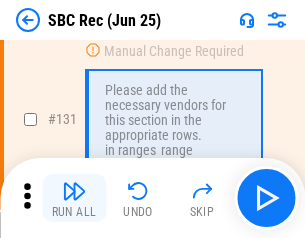 click at bounding box center [74, 191] 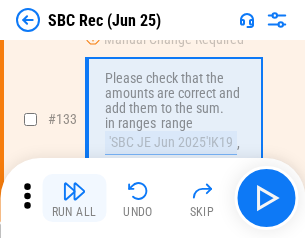 click at bounding box center [74, 191] 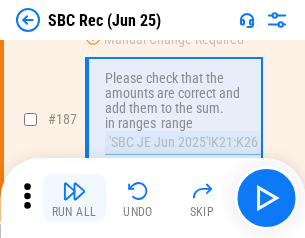 click at bounding box center (74, 191) 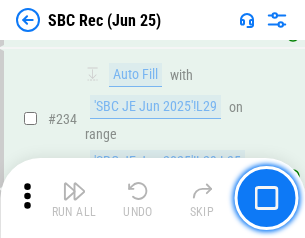 scroll, scrollTop: 6425, scrollLeft: 0, axis: vertical 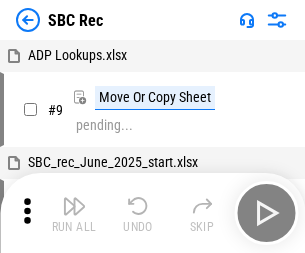 click at bounding box center [74, 206] 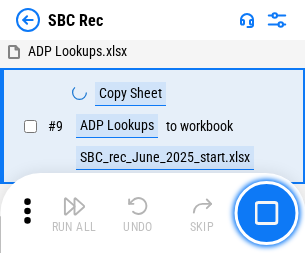 scroll, scrollTop: 131, scrollLeft: 0, axis: vertical 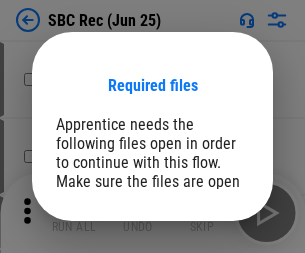 click on "Open" at bounding box center (209, 287) 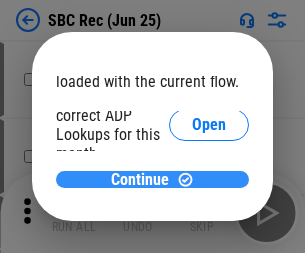 click on "Continue" at bounding box center [140, 180] 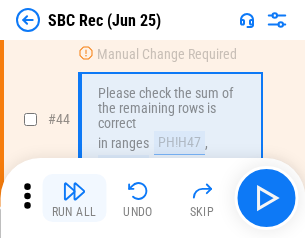 click at bounding box center [74, 191] 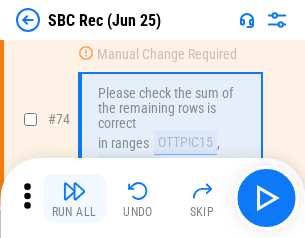 click at bounding box center [74, 191] 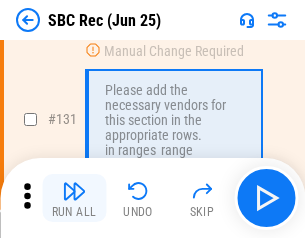 click at bounding box center (74, 191) 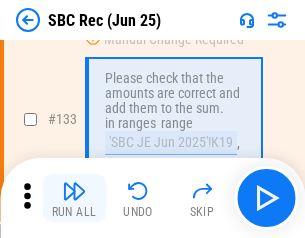 click at bounding box center [74, 191] 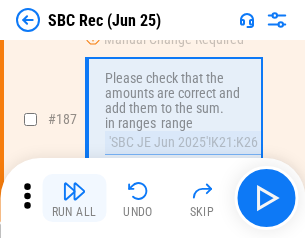 click at bounding box center [74, 191] 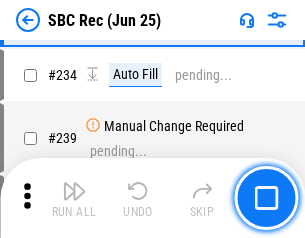 scroll, scrollTop: 6425, scrollLeft: 0, axis: vertical 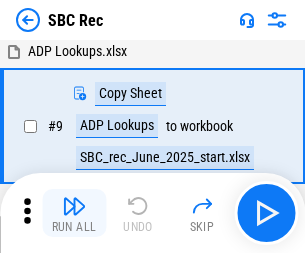 click at bounding box center (74, 206) 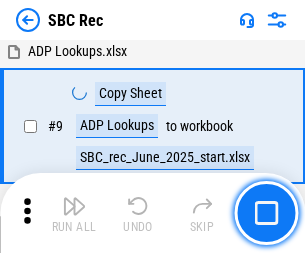 scroll, scrollTop: 131, scrollLeft: 0, axis: vertical 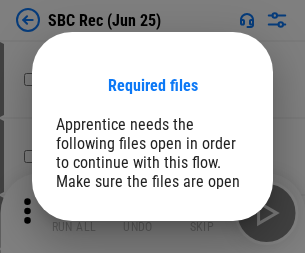 click on "Open" at bounding box center [209, 287] 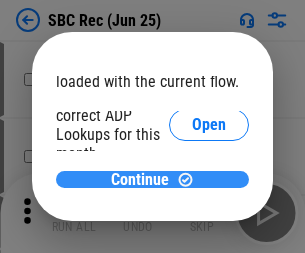 click on "Continue" at bounding box center (140, 180) 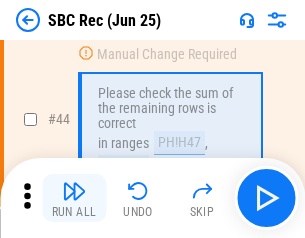 click at bounding box center (74, 191) 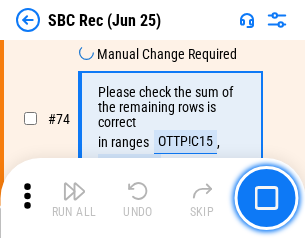 click at bounding box center [74, 191] 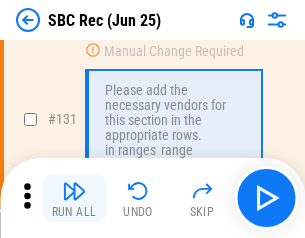 click at bounding box center [74, 191] 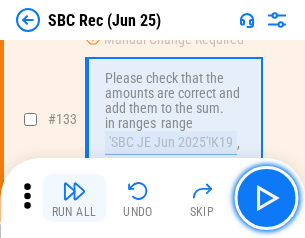 click at bounding box center (74, 191) 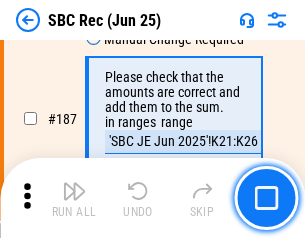 click at bounding box center [74, 191] 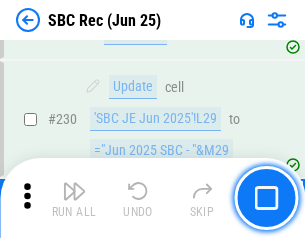 scroll, scrollTop: 6425, scrollLeft: 0, axis: vertical 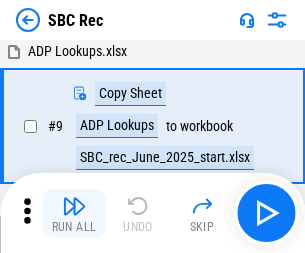 click at bounding box center (74, 206) 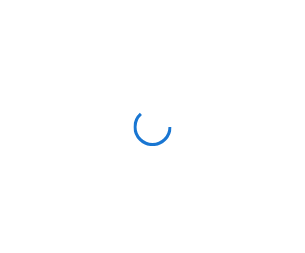 scroll, scrollTop: 0, scrollLeft: 0, axis: both 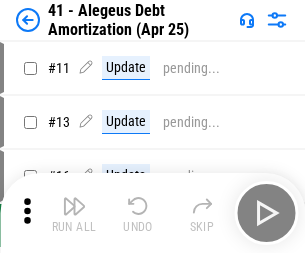 click at bounding box center [74, 206] 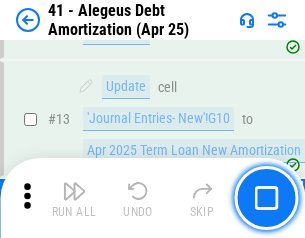 scroll, scrollTop: 247, scrollLeft: 0, axis: vertical 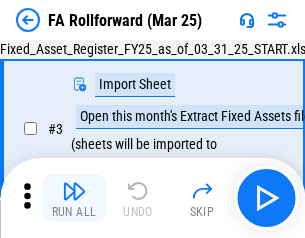 click at bounding box center (74, 191) 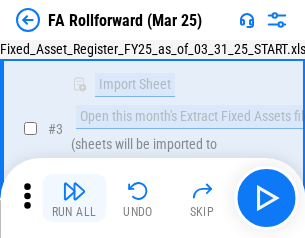 click at bounding box center [74, 191] 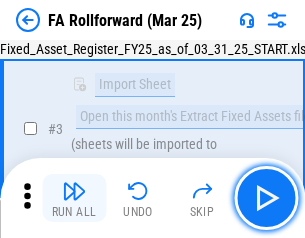 scroll, scrollTop: 184, scrollLeft: 0, axis: vertical 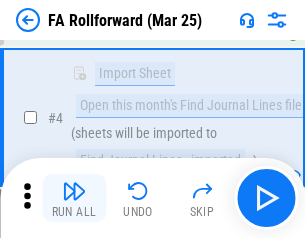 click at bounding box center (74, 191) 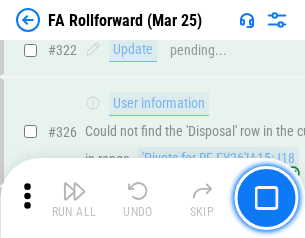 scroll, scrollTop: 9517, scrollLeft: 0, axis: vertical 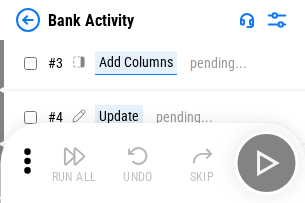 click at bounding box center [74, 156] 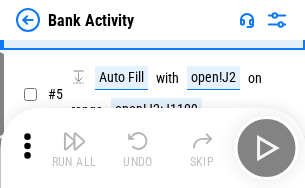 scroll, scrollTop: 106, scrollLeft: 0, axis: vertical 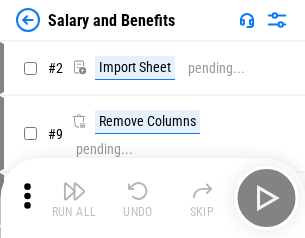 click at bounding box center [74, 191] 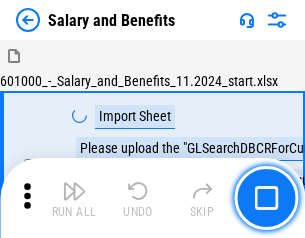 scroll, scrollTop: 27, scrollLeft: 0, axis: vertical 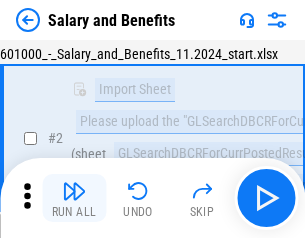 click at bounding box center [74, 191] 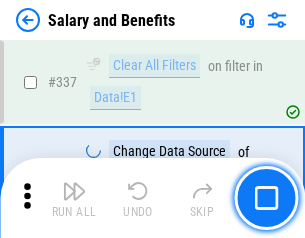 scroll, scrollTop: 9364, scrollLeft: 0, axis: vertical 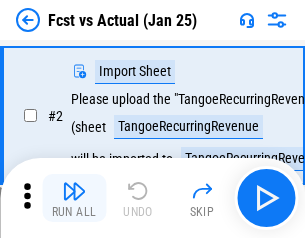 click at bounding box center (74, 191) 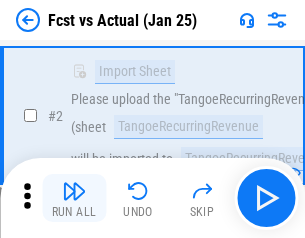 click at bounding box center (74, 191) 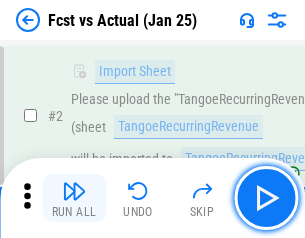 scroll, scrollTop: 187, scrollLeft: 0, axis: vertical 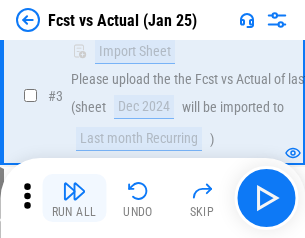click at bounding box center (74, 191) 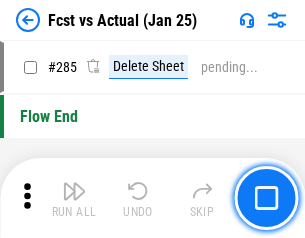 scroll, scrollTop: 9465, scrollLeft: 0, axis: vertical 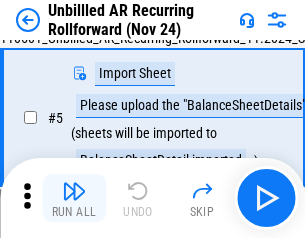 click at bounding box center (74, 191) 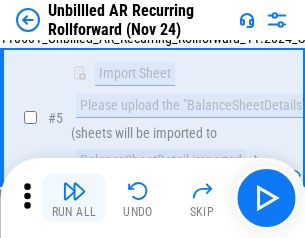 click at bounding box center (74, 191) 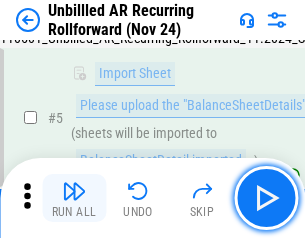 scroll, scrollTop: 188, scrollLeft: 0, axis: vertical 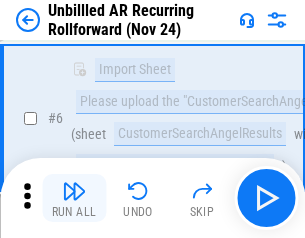 click at bounding box center [74, 191] 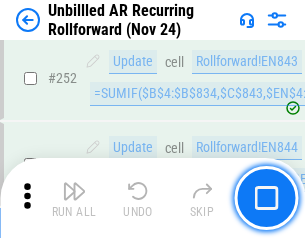 scroll, scrollTop: 6793, scrollLeft: 0, axis: vertical 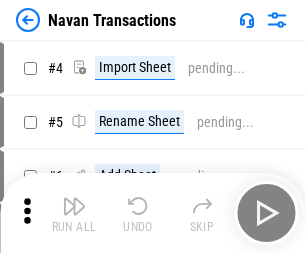 click at bounding box center (74, 206) 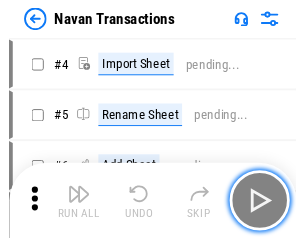 scroll, scrollTop: 32, scrollLeft: 0, axis: vertical 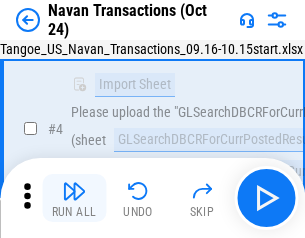 click at bounding box center [74, 191] 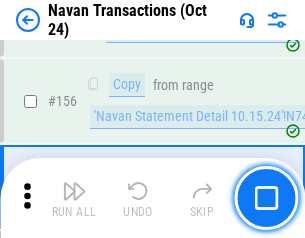 scroll, scrollTop: 6484, scrollLeft: 0, axis: vertical 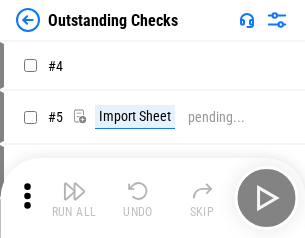 click at bounding box center [74, 191] 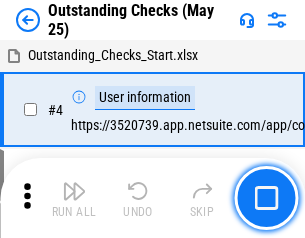 scroll, scrollTop: 84, scrollLeft: 0, axis: vertical 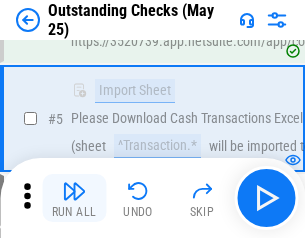 click at bounding box center (74, 191) 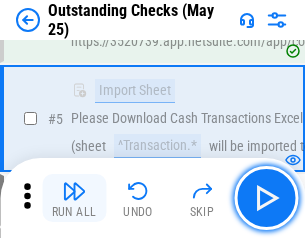 scroll, scrollTop: 209, scrollLeft: 0, axis: vertical 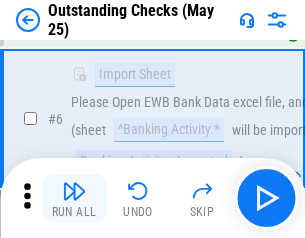 click at bounding box center (74, 191) 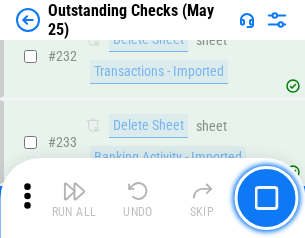scroll, scrollTop: 6073, scrollLeft: 0, axis: vertical 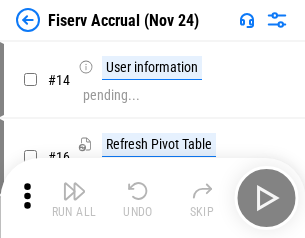 click at bounding box center (74, 191) 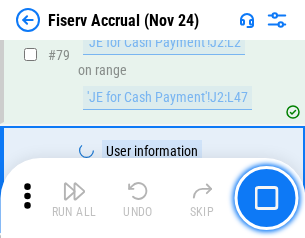 scroll, scrollTop: 2628, scrollLeft: 0, axis: vertical 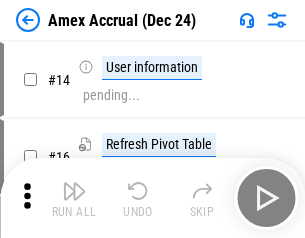 click at bounding box center (74, 191) 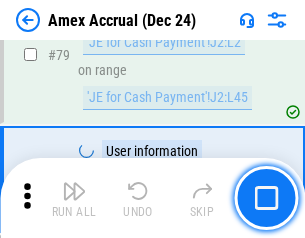 scroll, scrollTop: 2596, scrollLeft: 0, axis: vertical 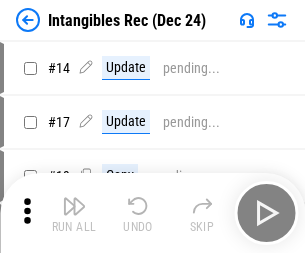 click at bounding box center [74, 206] 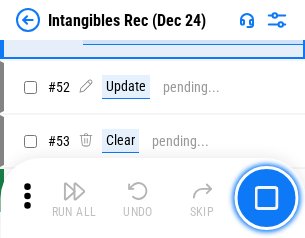 scroll, scrollTop: 779, scrollLeft: 0, axis: vertical 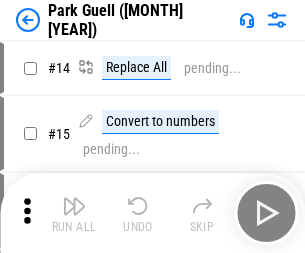 click at bounding box center (74, 206) 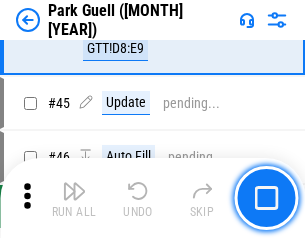 scroll, scrollTop: 2501, scrollLeft: 0, axis: vertical 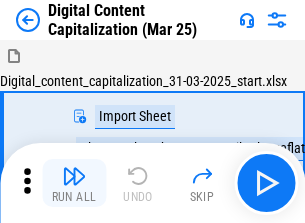 click at bounding box center [74, 176] 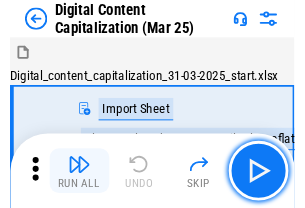 scroll, scrollTop: 58, scrollLeft: 0, axis: vertical 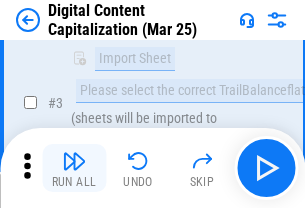 click at bounding box center (74, 161) 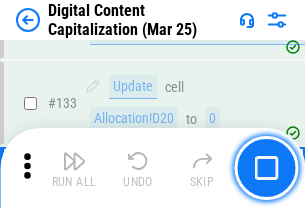 scroll, scrollTop: 2121, scrollLeft: 0, axis: vertical 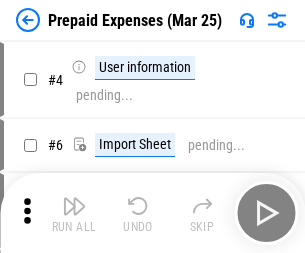 click at bounding box center (74, 206) 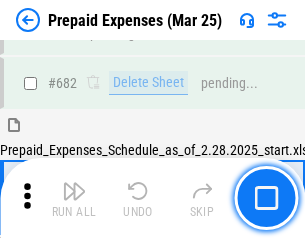 scroll, scrollTop: 5381, scrollLeft: 0, axis: vertical 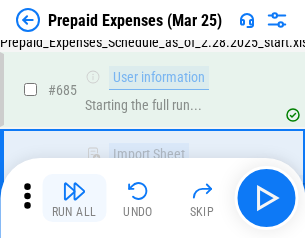 click at bounding box center [74, 191] 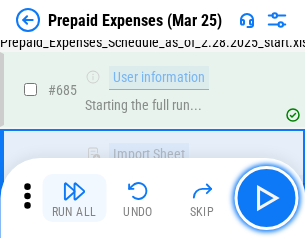scroll, scrollTop: 5499, scrollLeft: 0, axis: vertical 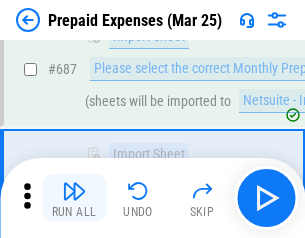 click at bounding box center [74, 191] 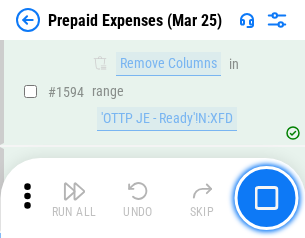 scroll, scrollTop: 19472, scrollLeft: 0, axis: vertical 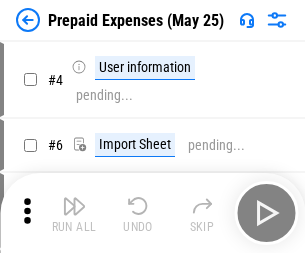 click at bounding box center (74, 206) 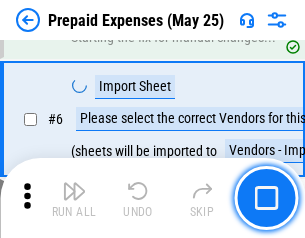 click at bounding box center (74, 191) 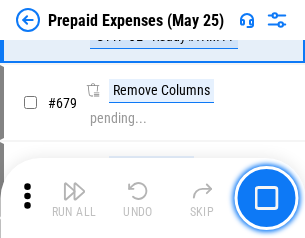 scroll, scrollTop: 6964, scrollLeft: 0, axis: vertical 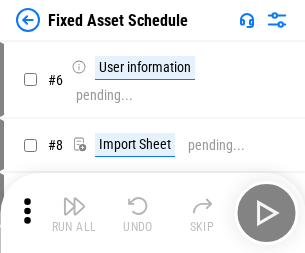click at bounding box center (74, 206) 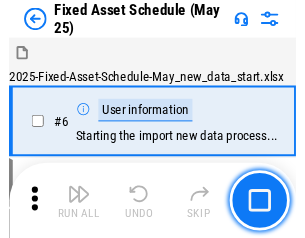 scroll, scrollTop: 108, scrollLeft: 0, axis: vertical 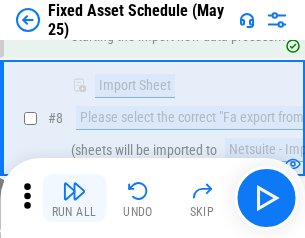 click at bounding box center [74, 191] 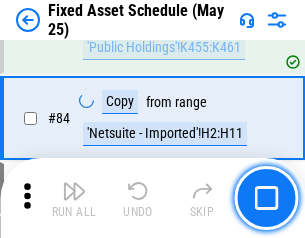 scroll, scrollTop: 2748, scrollLeft: 0, axis: vertical 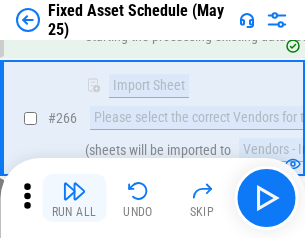 click at bounding box center [74, 191] 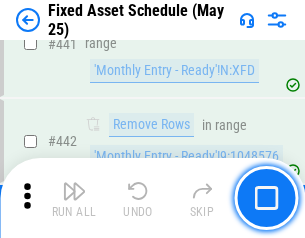 scroll, scrollTop: 8940, scrollLeft: 0, axis: vertical 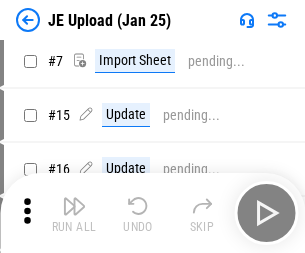 click at bounding box center [74, 206] 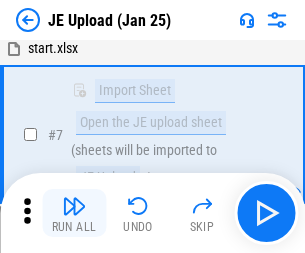 click at bounding box center [74, 206] 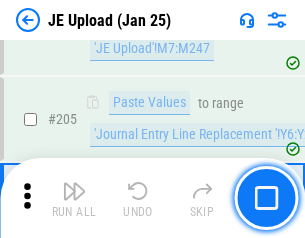 scroll, scrollTop: 4826, scrollLeft: 0, axis: vertical 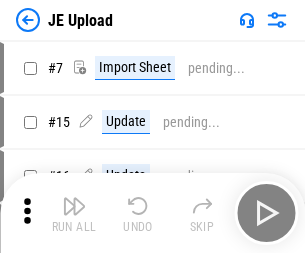 click at bounding box center [74, 206] 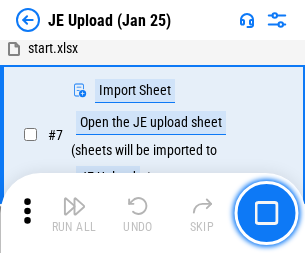 click at bounding box center (74, 206) 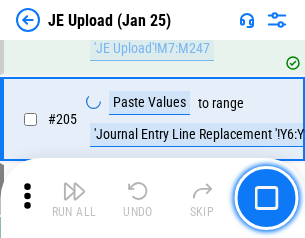 scroll, scrollTop: 4826, scrollLeft: 0, axis: vertical 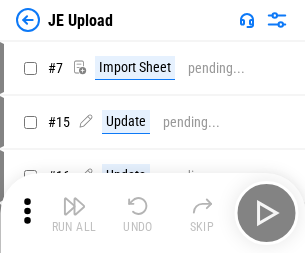 click at bounding box center [74, 206] 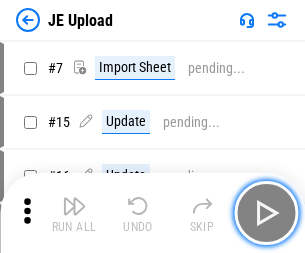 scroll, scrollTop: 7, scrollLeft: 0, axis: vertical 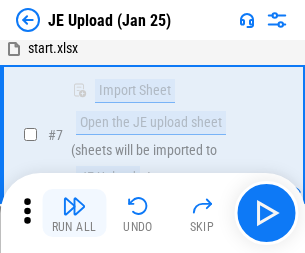 click at bounding box center (74, 206) 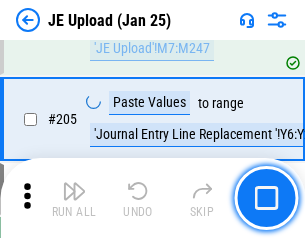 scroll, scrollTop: 4826, scrollLeft: 0, axis: vertical 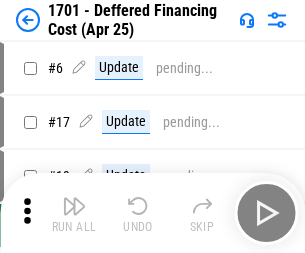 click at bounding box center (74, 206) 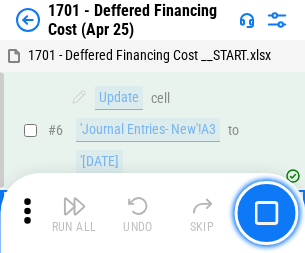scroll, scrollTop: 240, scrollLeft: 0, axis: vertical 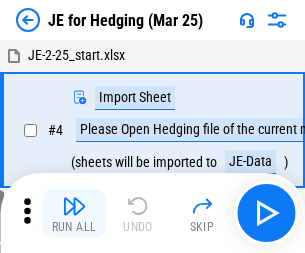 click at bounding box center (74, 206) 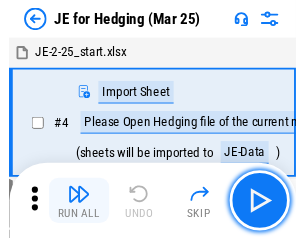 scroll, scrollTop: 3, scrollLeft: 0, axis: vertical 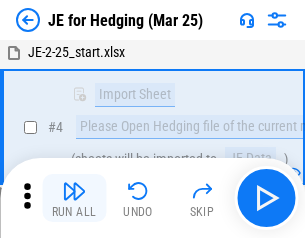 click at bounding box center (74, 191) 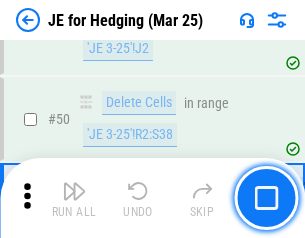 scroll, scrollTop: 1295, scrollLeft: 0, axis: vertical 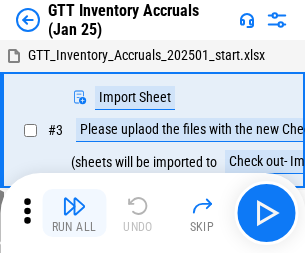 click at bounding box center (74, 206) 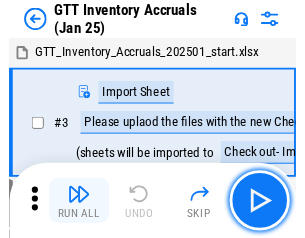 scroll, scrollTop: 3, scrollLeft: 0, axis: vertical 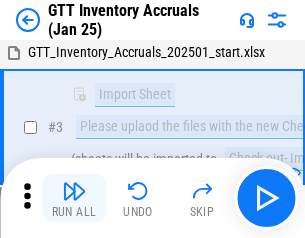 click at bounding box center (74, 191) 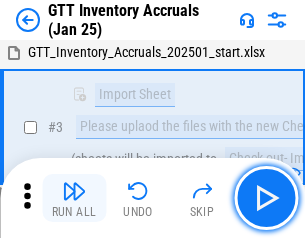 scroll, scrollTop: 129, scrollLeft: 0, axis: vertical 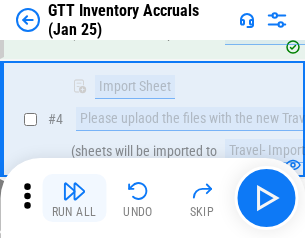 click at bounding box center (74, 191) 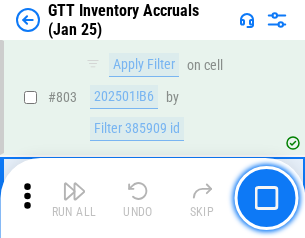 scroll, scrollTop: 15180, scrollLeft: 0, axis: vertical 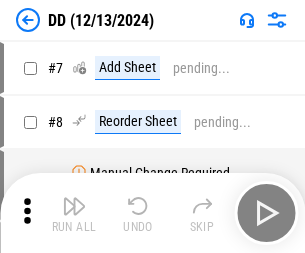 click at bounding box center [74, 206] 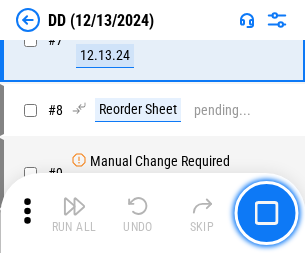 scroll, scrollTop: 193, scrollLeft: 0, axis: vertical 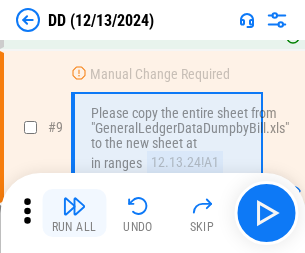 click at bounding box center [74, 206] 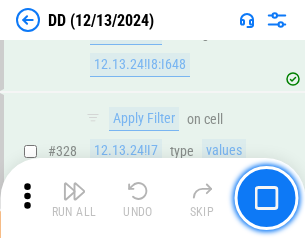 scroll, scrollTop: 8948, scrollLeft: 0, axis: vertical 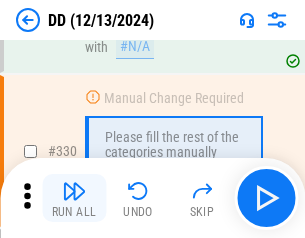 click at bounding box center (74, 191) 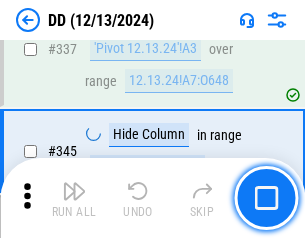 scroll, scrollTop: 9572, scrollLeft: 0, axis: vertical 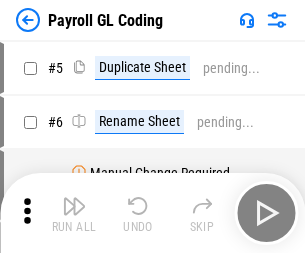 click at bounding box center (74, 206) 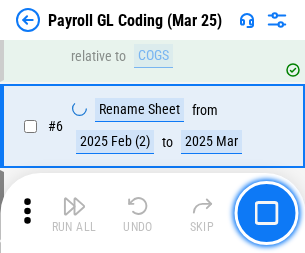 scroll, scrollTop: 240, scrollLeft: 0, axis: vertical 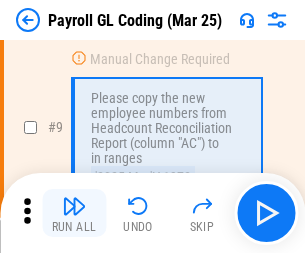 click at bounding box center (74, 206) 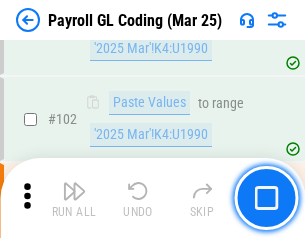 scroll, scrollTop: 4692, scrollLeft: 0, axis: vertical 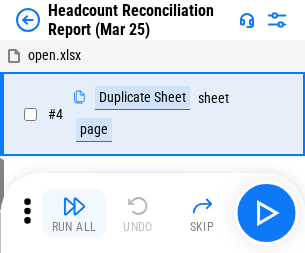 click at bounding box center [74, 206] 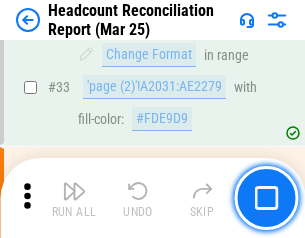 scroll, scrollTop: 1841, scrollLeft: 0, axis: vertical 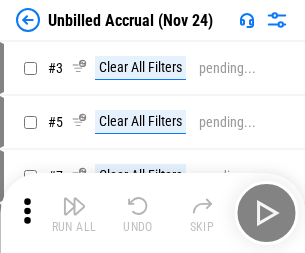 click at bounding box center (74, 206) 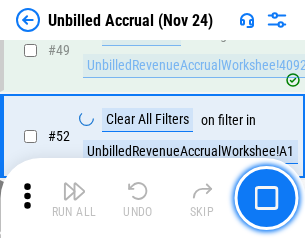 scroll, scrollTop: 1814, scrollLeft: 0, axis: vertical 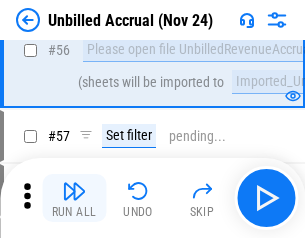 click at bounding box center [74, 191] 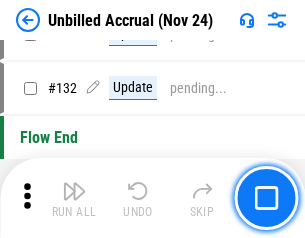 scroll, scrollTop: 5957, scrollLeft: 0, axis: vertical 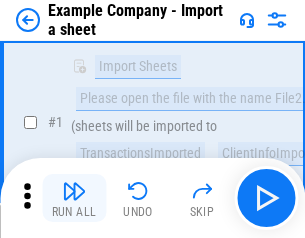 click at bounding box center [74, 191] 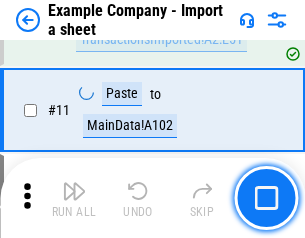 scroll, scrollTop: 442, scrollLeft: 0, axis: vertical 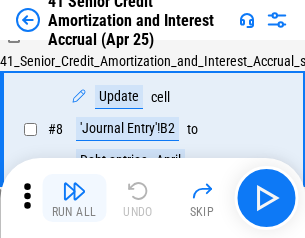 click at bounding box center (74, 191) 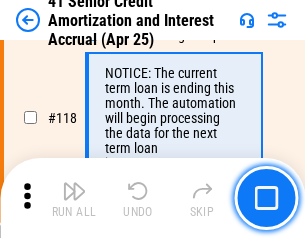 click at bounding box center (74, 191) 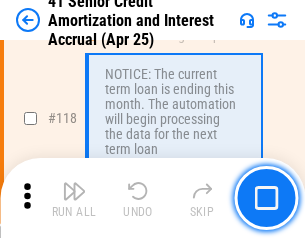 scroll, scrollTop: 1887, scrollLeft: 0, axis: vertical 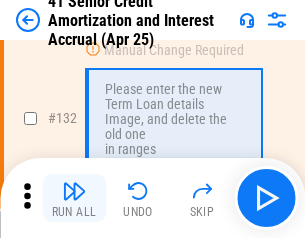 click at bounding box center (74, 191) 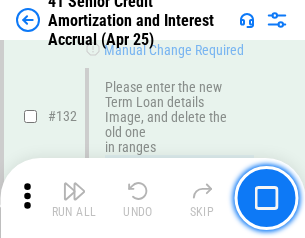 scroll, scrollTop: 2090, scrollLeft: 0, axis: vertical 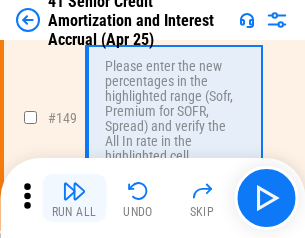 click at bounding box center [74, 191] 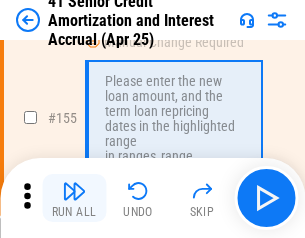 click at bounding box center [74, 191] 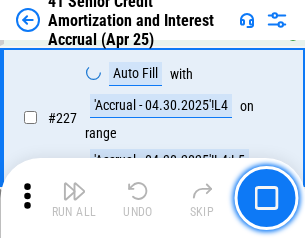 scroll, scrollTop: 4479, scrollLeft: 0, axis: vertical 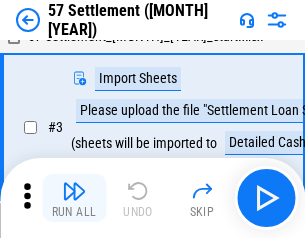 click at bounding box center [74, 191] 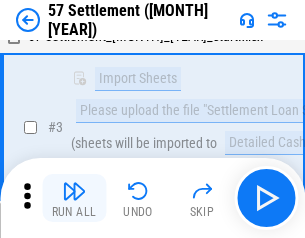 click at bounding box center (74, 191) 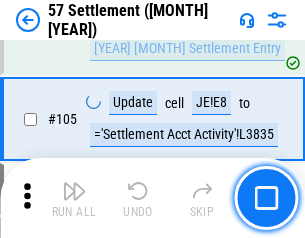 scroll, scrollTop: 1263, scrollLeft: 0, axis: vertical 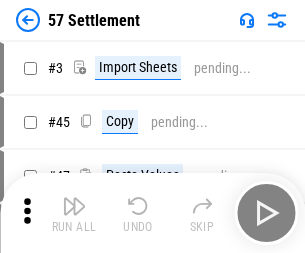 click at bounding box center (74, 206) 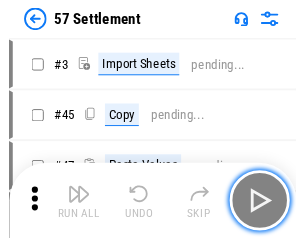 scroll, scrollTop: 19, scrollLeft: 0, axis: vertical 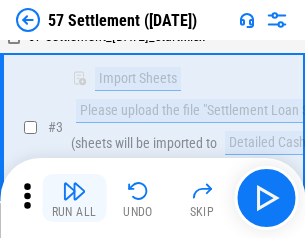 click at bounding box center [74, 191] 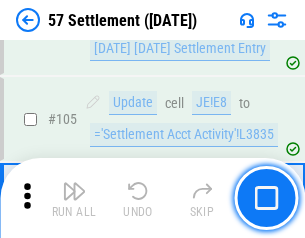 scroll, scrollTop: 1263, scrollLeft: 0, axis: vertical 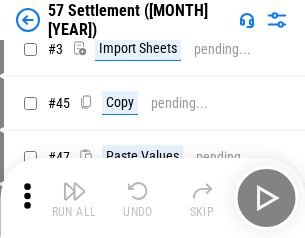 click at bounding box center [74, 191] 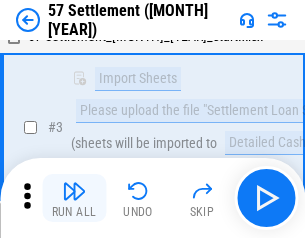 click at bounding box center (74, 191) 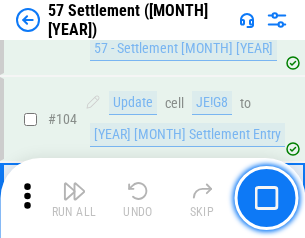scroll, scrollTop: 1263, scrollLeft: 0, axis: vertical 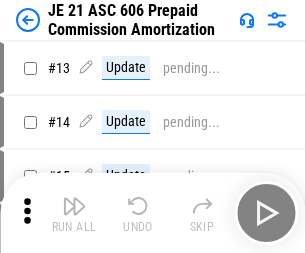 click at bounding box center [74, 206] 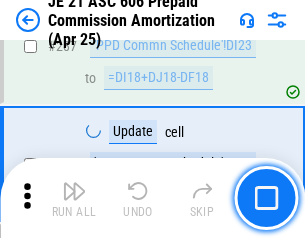 scroll, scrollTop: 3680, scrollLeft: 0, axis: vertical 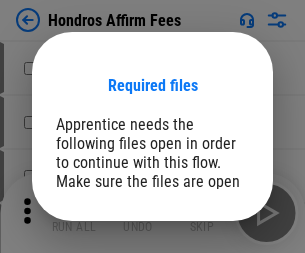 click on "Open" at bounding box center [209, 268] 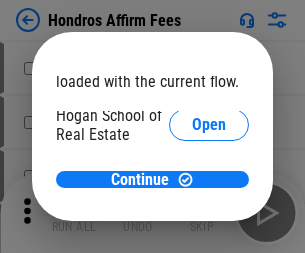 click on "Open" at bounding box center [209, 221] 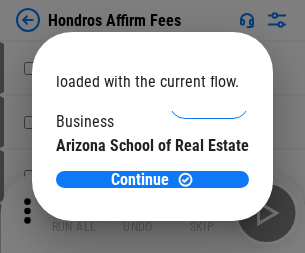 click on "Open" at bounding box center (209, 195) 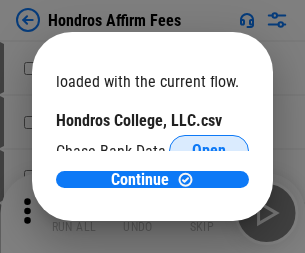 click on "Open" at bounding box center (209, 151) 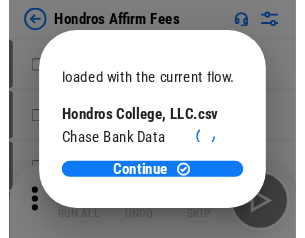 scroll, scrollTop: 314, scrollLeft: 0, axis: vertical 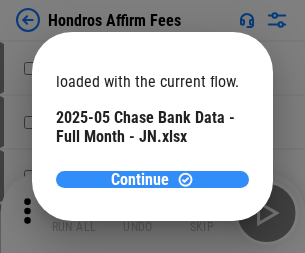 click on "Continue" at bounding box center [140, 180] 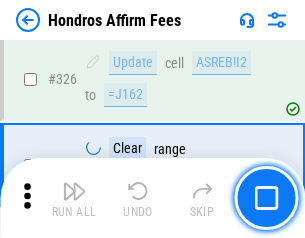 scroll, scrollTop: 4069, scrollLeft: 0, axis: vertical 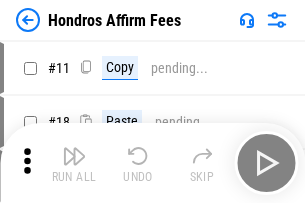 click at bounding box center (74, 156) 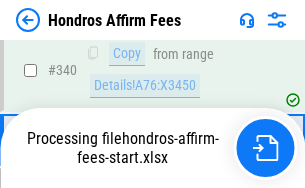scroll, scrollTop: 4570, scrollLeft: 0, axis: vertical 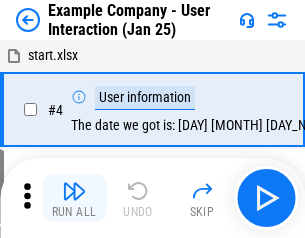 click at bounding box center (74, 191) 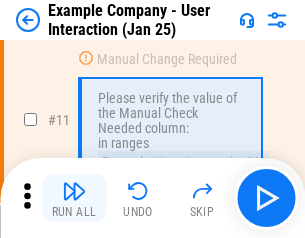 click at bounding box center [74, 191] 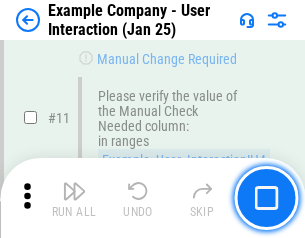 scroll, scrollTop: 433, scrollLeft: 0, axis: vertical 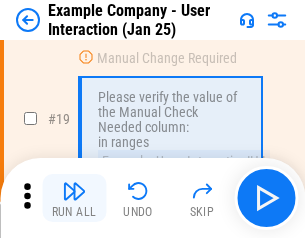click at bounding box center (74, 191) 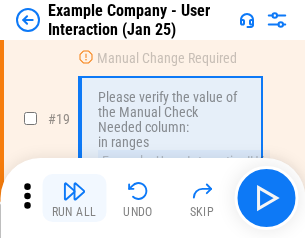 click at bounding box center [74, 191] 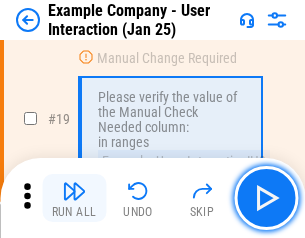 click at bounding box center [74, 191] 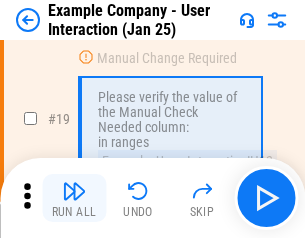 click at bounding box center (74, 191) 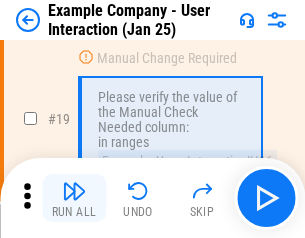click at bounding box center [74, 191] 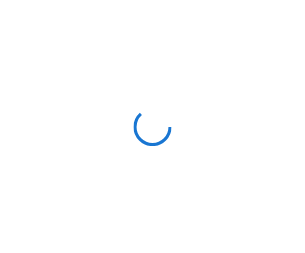scroll, scrollTop: 0, scrollLeft: 0, axis: both 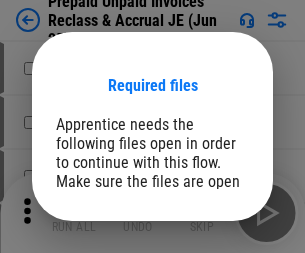 click on "Open" at bounding box center (209, 278) 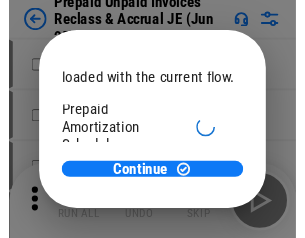 scroll, scrollTop: 119, scrollLeft: 0, axis: vertical 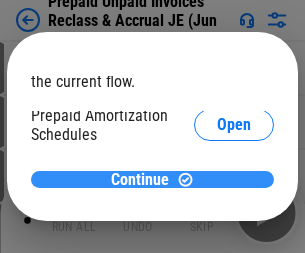 click on "Continue" at bounding box center [140, 180] 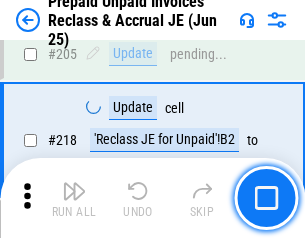 scroll, scrollTop: 2592, scrollLeft: 0, axis: vertical 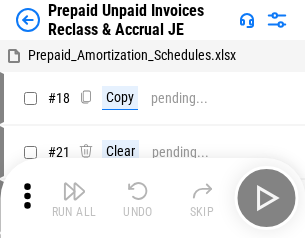 click at bounding box center (74, 191) 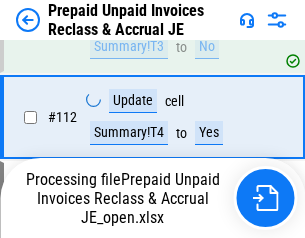 scroll, scrollTop: 1530, scrollLeft: 0, axis: vertical 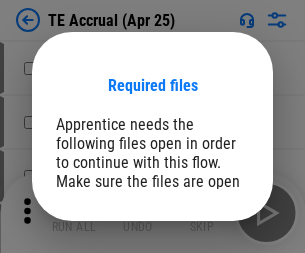 click on "Open" at bounding box center [209, 287] 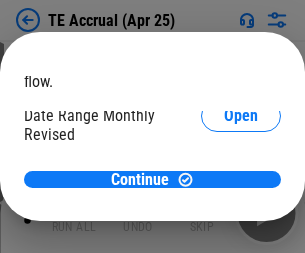 scroll, scrollTop: 119, scrollLeft: 0, axis: vertical 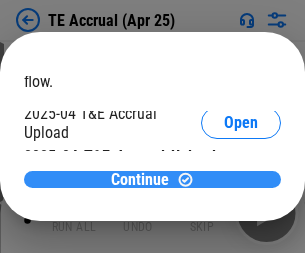 click on "Continue" at bounding box center [140, 180] 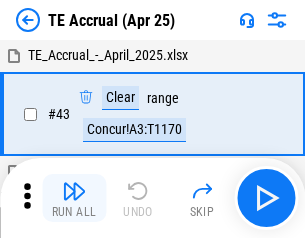 click at bounding box center [74, 191] 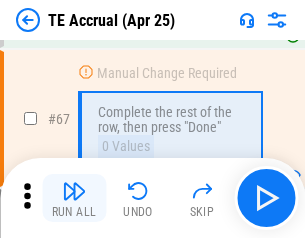 click at bounding box center [74, 191] 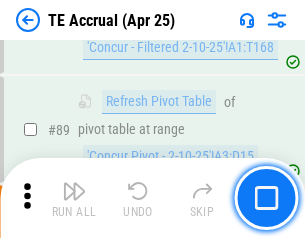 scroll, scrollTop: 1663, scrollLeft: 0, axis: vertical 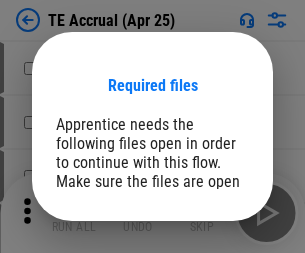 click on "Open" at bounding box center (209, 287) 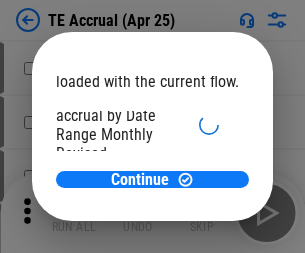 scroll, scrollTop: 119, scrollLeft: 0, axis: vertical 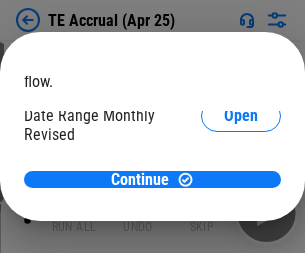 click on "Open" at bounding box center (241, 192) 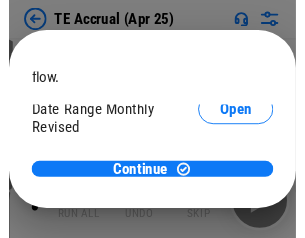 scroll, scrollTop: 93, scrollLeft: 0, axis: vertical 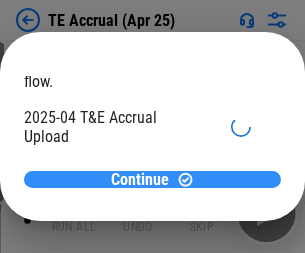 click on "Continue" at bounding box center [140, 180] 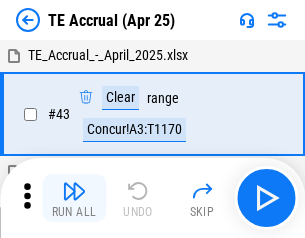 click at bounding box center (74, 191) 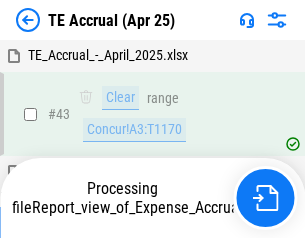 scroll, scrollTop: 115, scrollLeft: 0, axis: vertical 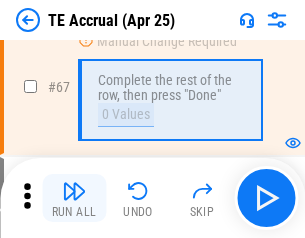 click at bounding box center (74, 191) 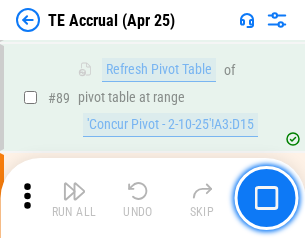 scroll, scrollTop: 1663, scrollLeft: 0, axis: vertical 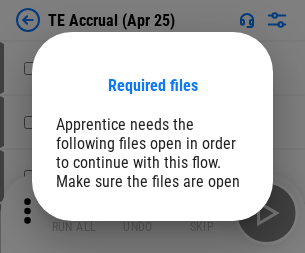 click on "Open" at bounding box center (209, 287) 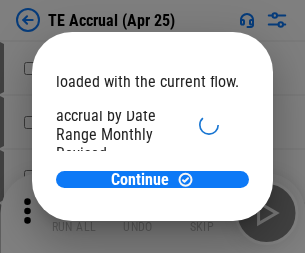 scroll, scrollTop: 119, scrollLeft: 0, axis: vertical 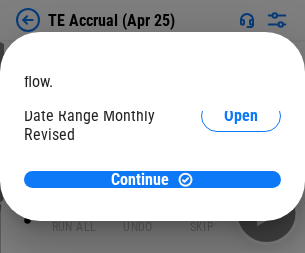 click on "Open" at bounding box center [241, 192] 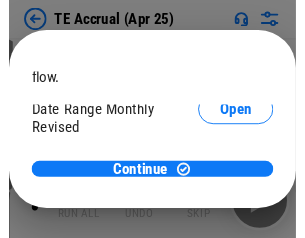 scroll, scrollTop: 93, scrollLeft: 0, axis: vertical 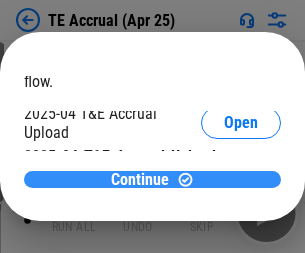 click on "Continue" at bounding box center [140, 180] 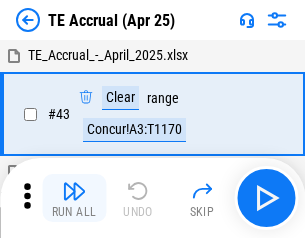 click at bounding box center (74, 191) 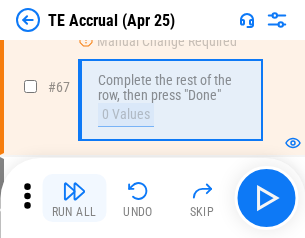 click at bounding box center [74, 191] 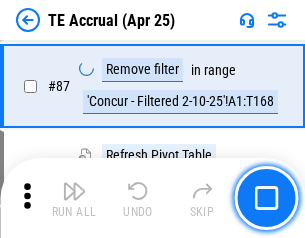 scroll, scrollTop: 1663, scrollLeft: 0, axis: vertical 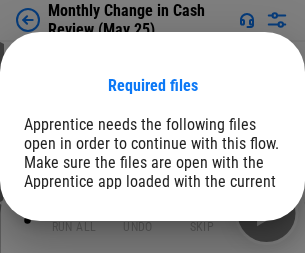 click on "Open" at bounding box center (241, 246) 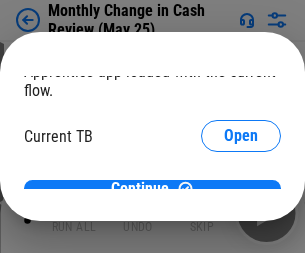click on "Open" at bounding box center (241, 197) 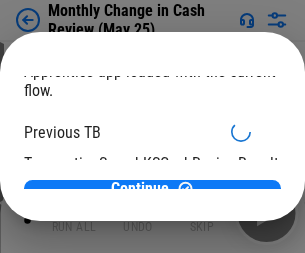 scroll, scrollTop: 65, scrollLeft: 0, axis: vertical 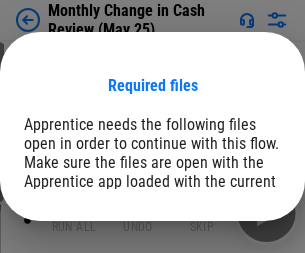 click on "Open" at bounding box center (241, 246) 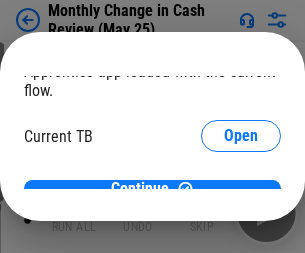 click on "Open" at bounding box center (241, 197) 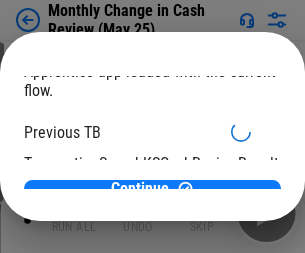 scroll, scrollTop: 65, scrollLeft: 0, axis: vertical 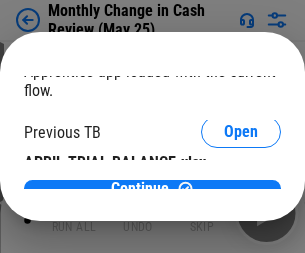 click on "Open" at bounding box center (326, 193) 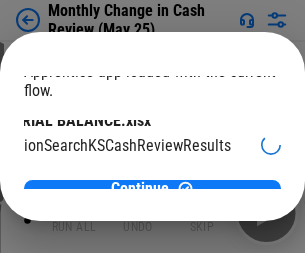 scroll, scrollTop: 126, scrollLeft: 80, axis: both 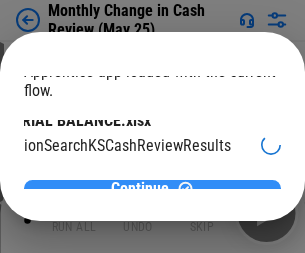 click on "Continue" at bounding box center [140, 189] 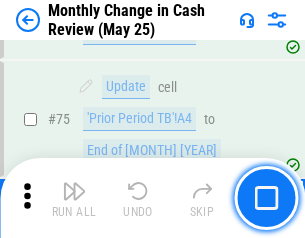 scroll, scrollTop: 1431, scrollLeft: 0, axis: vertical 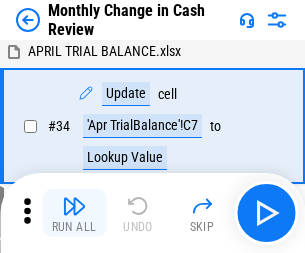 click at bounding box center [74, 206] 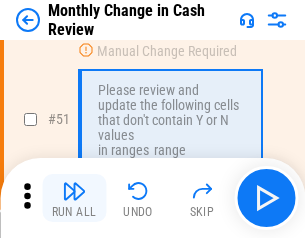 click at bounding box center (74, 191) 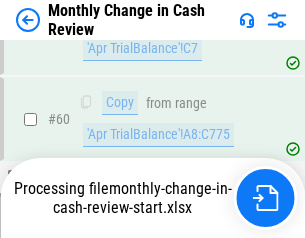 scroll, scrollTop: 1431, scrollLeft: 0, axis: vertical 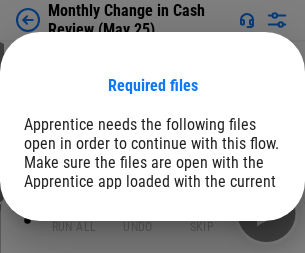 click on "Open" at bounding box center [241, 246] 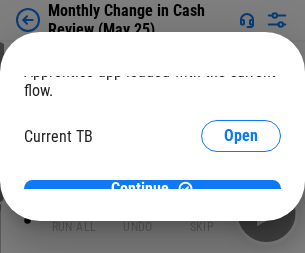 click on "Open" at bounding box center (241, 197) 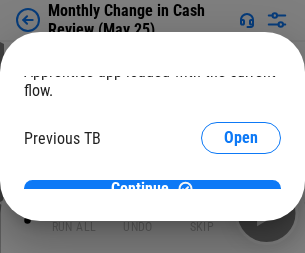 scroll, scrollTop: 65, scrollLeft: 0, axis: vertical 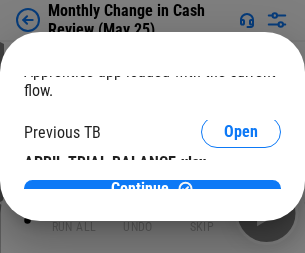 click on "Open" at bounding box center [326, 193] 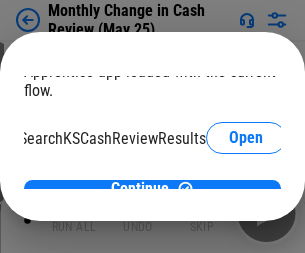 scroll, scrollTop: 126, scrollLeft: 80, axis: both 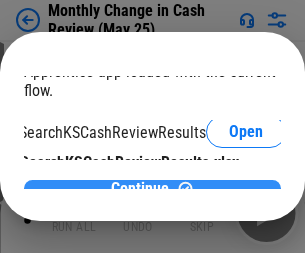 click on "Continue" at bounding box center (140, 189) 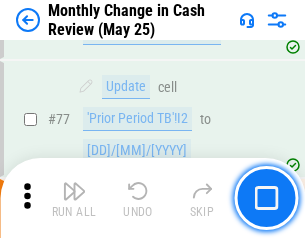 scroll, scrollTop: 1431, scrollLeft: 0, axis: vertical 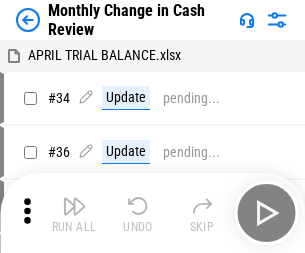 click at bounding box center (74, 206) 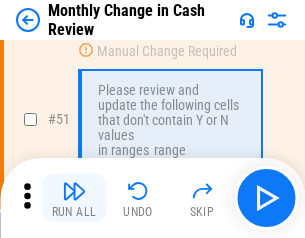 click at bounding box center [74, 191] 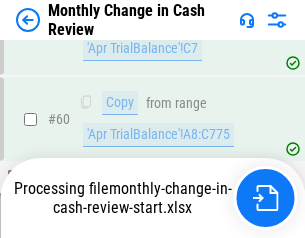 scroll, scrollTop: 1431, scrollLeft: 0, axis: vertical 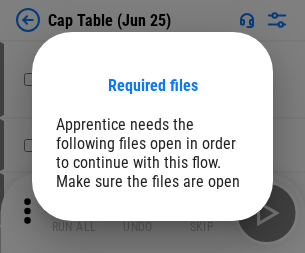 click on "Open" at bounding box center [209, 268] 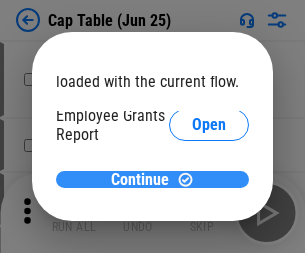 click on "Continue" at bounding box center [140, 180] 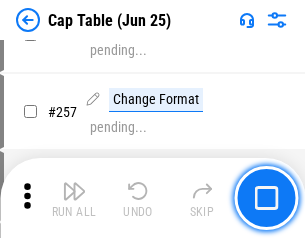 scroll, scrollTop: 9188, scrollLeft: 0, axis: vertical 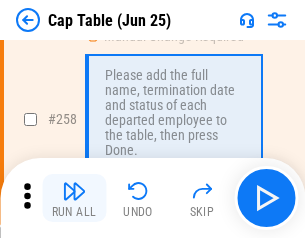 click at bounding box center (74, 191) 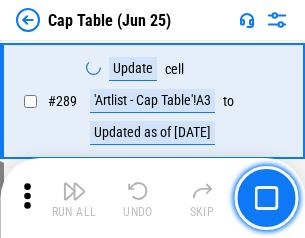 scroll, scrollTop: 10397, scrollLeft: 0, axis: vertical 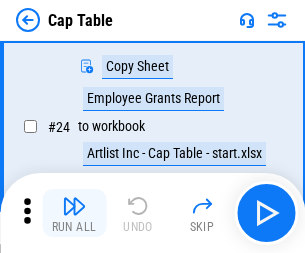 click at bounding box center (74, 206) 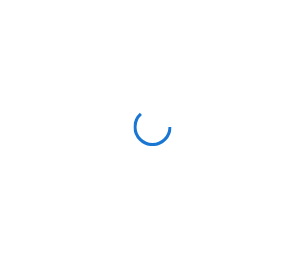 scroll, scrollTop: 0, scrollLeft: 0, axis: both 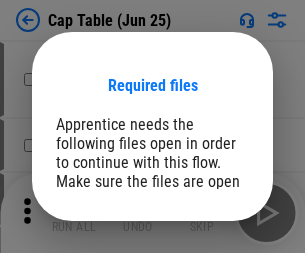 click on "Open" at bounding box center (209, 268) 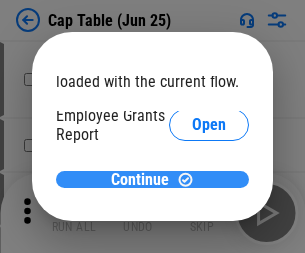 click on "Continue" at bounding box center [140, 180] 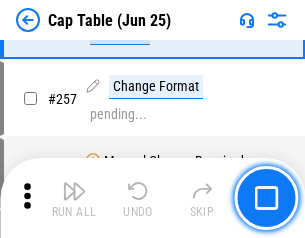 scroll, scrollTop: 9188, scrollLeft: 0, axis: vertical 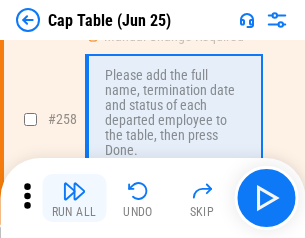 click at bounding box center (74, 191) 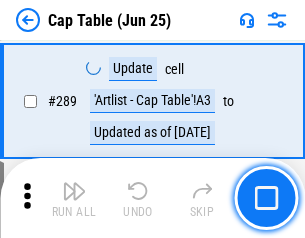 scroll, scrollTop: 10397, scrollLeft: 0, axis: vertical 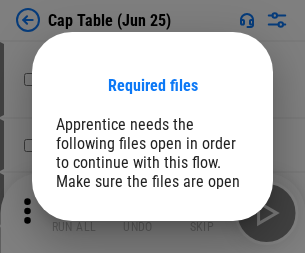 click on "Open" at bounding box center (209, 268) 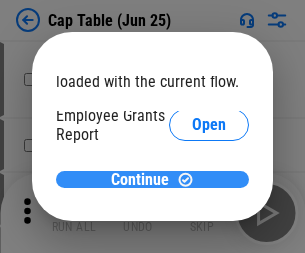 click on "Continue" at bounding box center (140, 180) 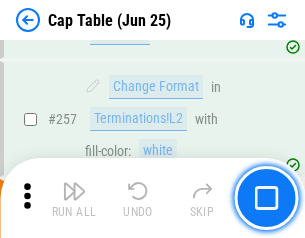 scroll, scrollTop: 9188, scrollLeft: 0, axis: vertical 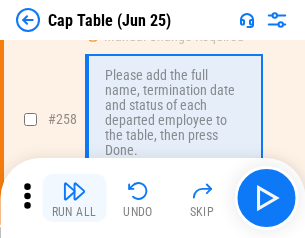 click at bounding box center [74, 191] 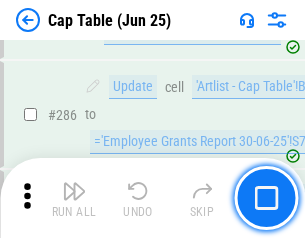 scroll, scrollTop: 10397, scrollLeft: 0, axis: vertical 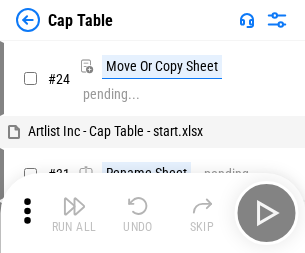 click at bounding box center [74, 206] 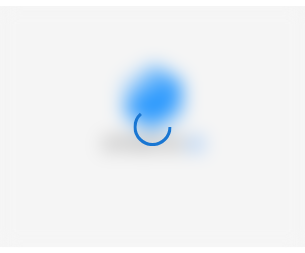 scroll, scrollTop: 0, scrollLeft: 0, axis: both 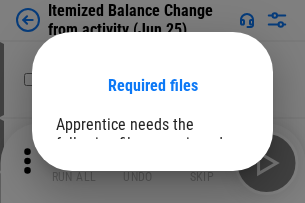 click on "Open" at bounding box center (209, 278) 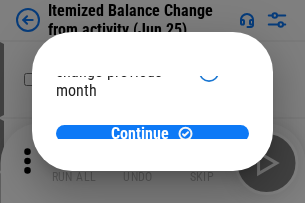 scroll, scrollTop: 146, scrollLeft: 0, axis: vertical 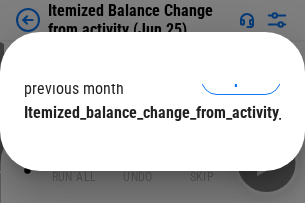 click on "Continue" at bounding box center (140, 153) 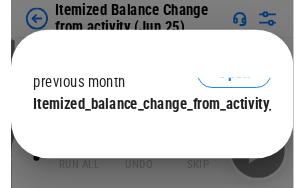 scroll, scrollTop: 0, scrollLeft: 0, axis: both 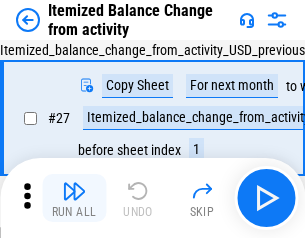 click at bounding box center (74, 191) 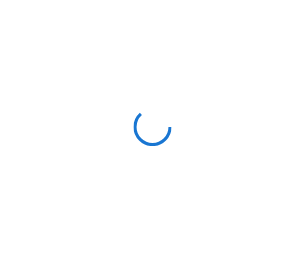 scroll, scrollTop: 0, scrollLeft: 0, axis: both 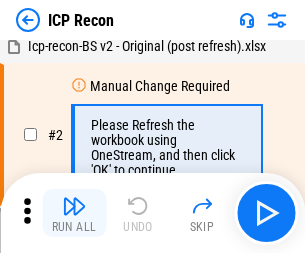 click at bounding box center [74, 206] 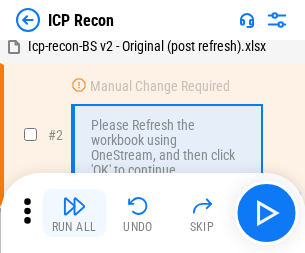 click at bounding box center [74, 206] 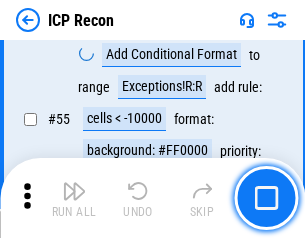 scroll, scrollTop: 1743, scrollLeft: 0, axis: vertical 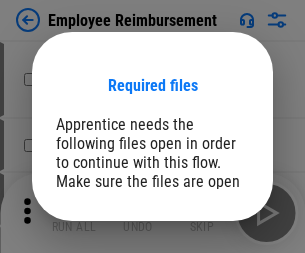 click on "Open" at bounding box center [209, 268] 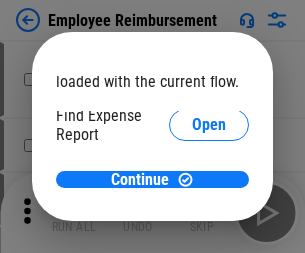 click on "Open" at bounding box center (209, 240) 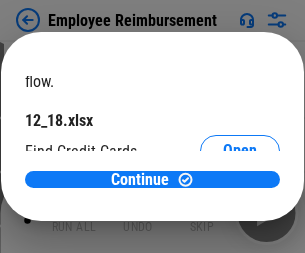 scroll, scrollTop: 119, scrollLeft: 0, axis: vertical 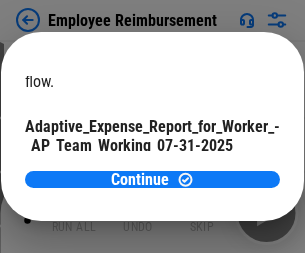 click on "Open" at bounding box center [240, 195] 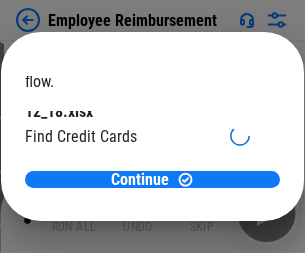 scroll, scrollTop: 208, scrollLeft: 0, axis: vertical 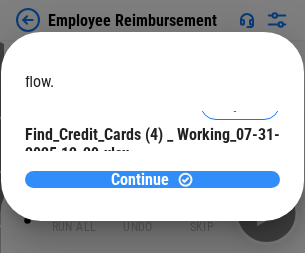 click on "Continue" at bounding box center (140, 180) 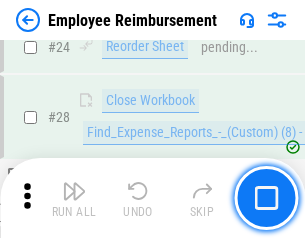 scroll, scrollTop: 935, scrollLeft: 0, axis: vertical 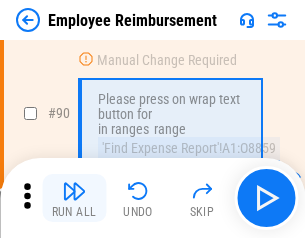 click at bounding box center [74, 191] 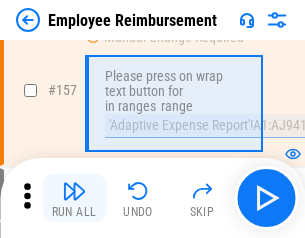click at bounding box center (74, 191) 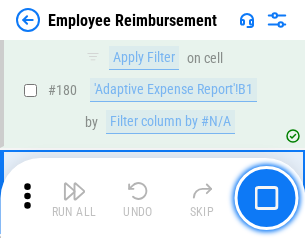 scroll, scrollTop: 5083, scrollLeft: 0, axis: vertical 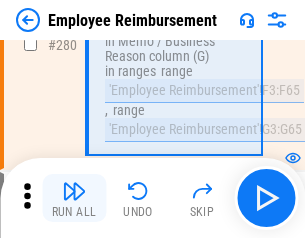 click at bounding box center (74, 191) 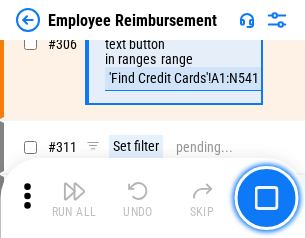 click at bounding box center (74, 191) 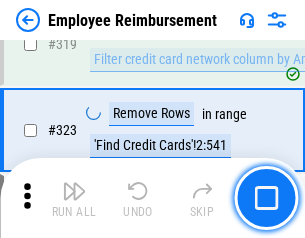scroll, scrollTop: 10279, scrollLeft: 0, axis: vertical 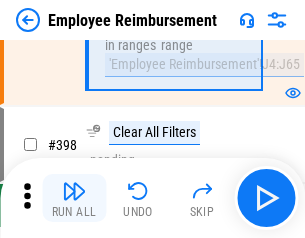 click at bounding box center [74, 191] 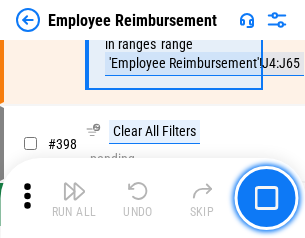 click at bounding box center (74, 191) 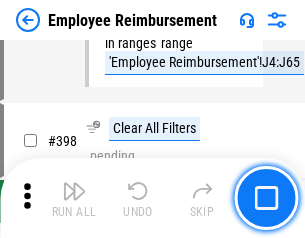 scroll, scrollTop: 12142, scrollLeft: 0, axis: vertical 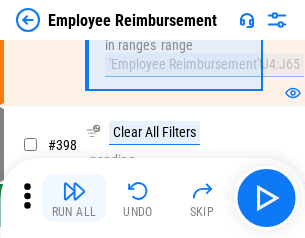 click at bounding box center (74, 191) 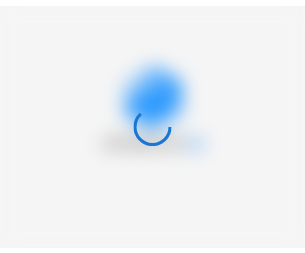 scroll, scrollTop: 0, scrollLeft: 0, axis: both 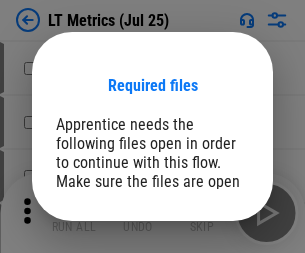 click on "Open" at bounding box center [209, 265] 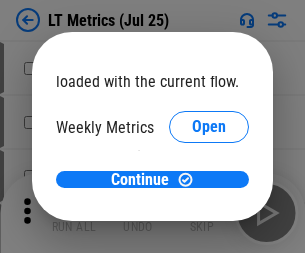 click on "Open" at bounding box center (209, 210) 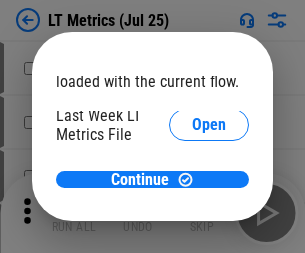 click on "Open" at bounding box center (209, 211) 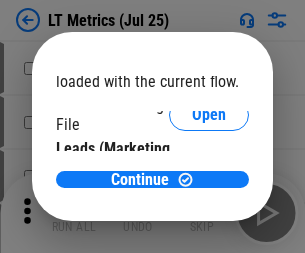 click on "Open" at bounding box center (209, 201) 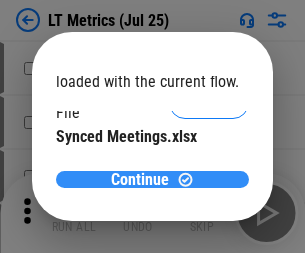 click on "Continue" at bounding box center (140, 180) 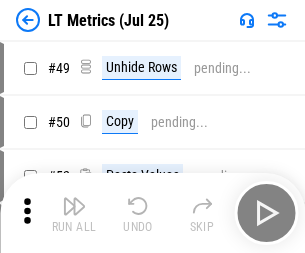 click at bounding box center (74, 206) 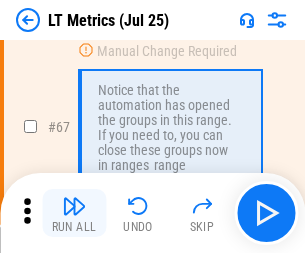 click at bounding box center [74, 206] 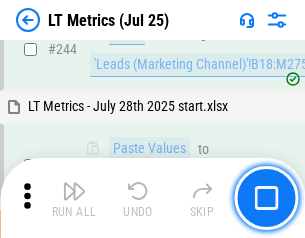 scroll, scrollTop: 3129, scrollLeft: 0, axis: vertical 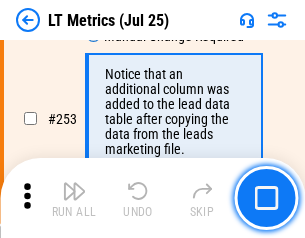 click at bounding box center (74, 191) 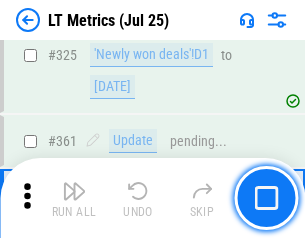 scroll, scrollTop: 4652, scrollLeft: 0, axis: vertical 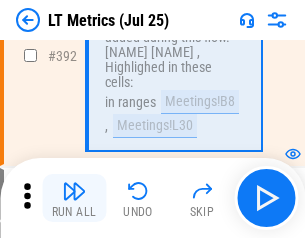 click at bounding box center [74, 191] 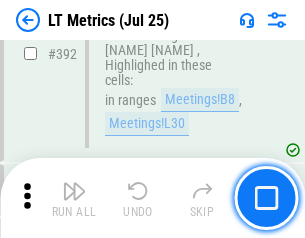 scroll, scrollTop: 5129, scrollLeft: 0, axis: vertical 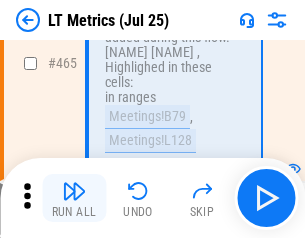 click at bounding box center [74, 191] 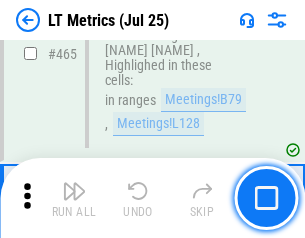 scroll, scrollTop: 5308, scrollLeft: 0, axis: vertical 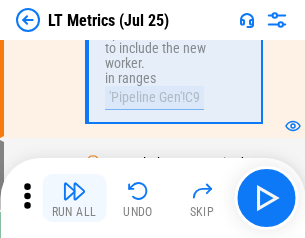 click at bounding box center [74, 191] 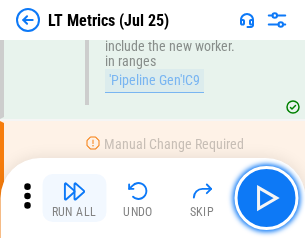 scroll, scrollTop: 6907, scrollLeft: 0, axis: vertical 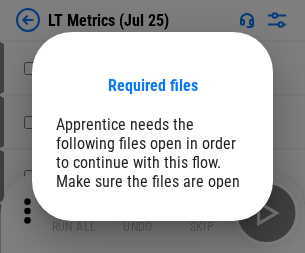 click on "Open" at bounding box center (209, 265) 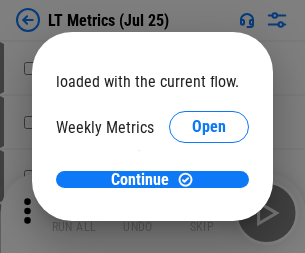 click on "Open" at bounding box center [209, 210] 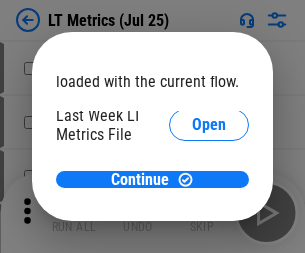 click on "Open" at bounding box center (209, 211) 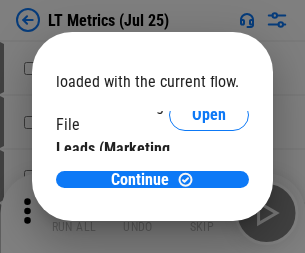 click on "Open" at bounding box center [209, 201] 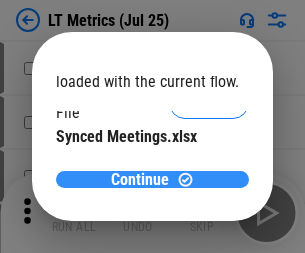 click on "Continue" at bounding box center [140, 180] 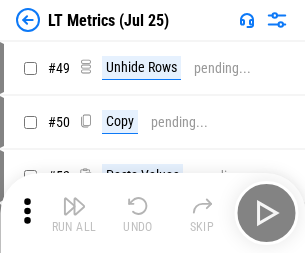 click at bounding box center (74, 206) 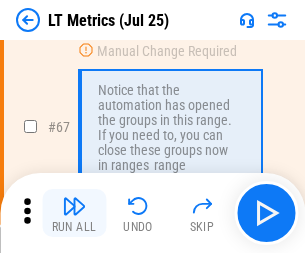 click at bounding box center [74, 206] 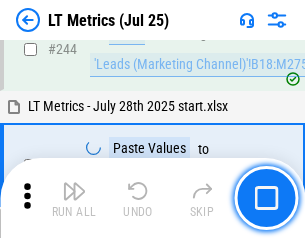 scroll, scrollTop: 3129, scrollLeft: 0, axis: vertical 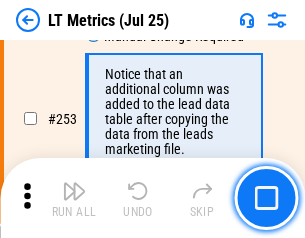 click at bounding box center (74, 191) 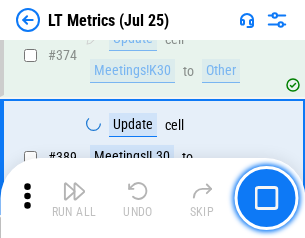 scroll, scrollTop: 4652, scrollLeft: 0, axis: vertical 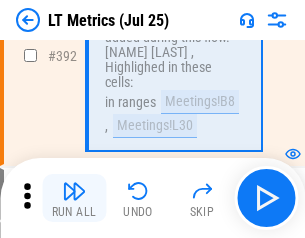 click at bounding box center [74, 191] 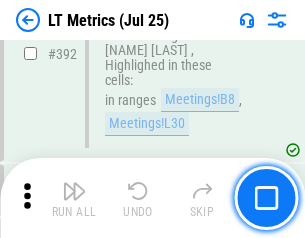 scroll, scrollTop: 5129, scrollLeft: 0, axis: vertical 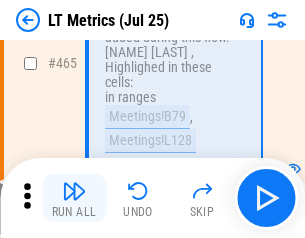 click at bounding box center (74, 191) 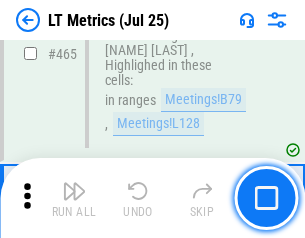 scroll, scrollTop: 5308, scrollLeft: 0, axis: vertical 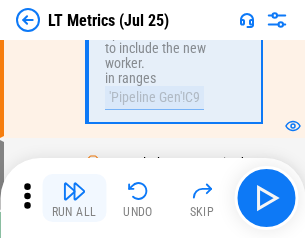 click at bounding box center [74, 191] 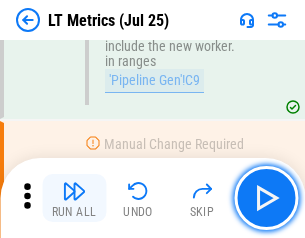 scroll, scrollTop: 6907, scrollLeft: 0, axis: vertical 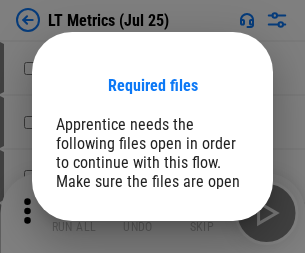 click on "Open" at bounding box center [209, 265] 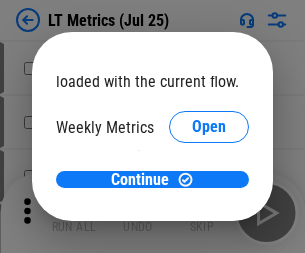 click on "Open" 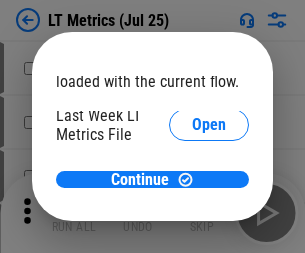 click on "Open" 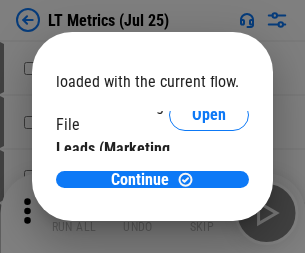 click on "Open" 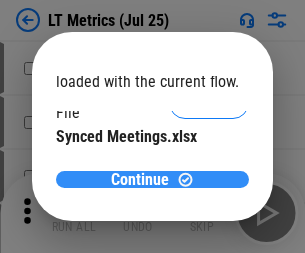click on "Continue" 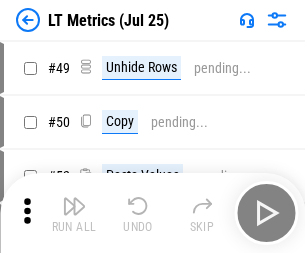 click 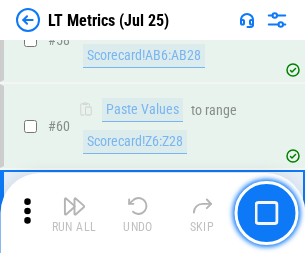 scroll, scrollTop: 592, scrollLeft: 0, axis: vertical 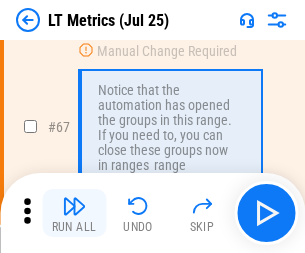 click 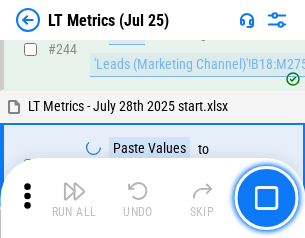 scroll, scrollTop: 3129, scrollLeft: 0, axis: vertical 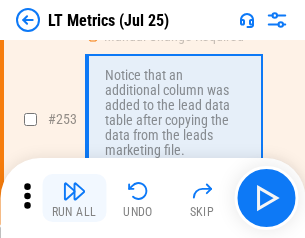 click 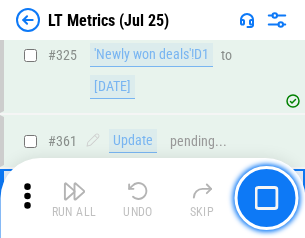 scroll, scrollTop: 4652, scrollLeft: 0, axis: vertical 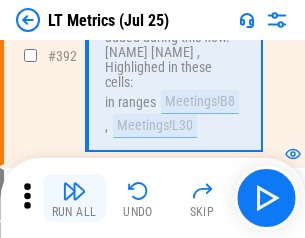click 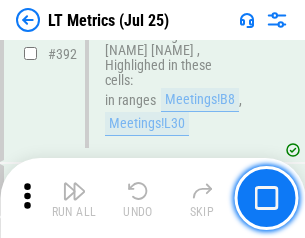 scroll, scrollTop: 5129, scrollLeft: 0, axis: vertical 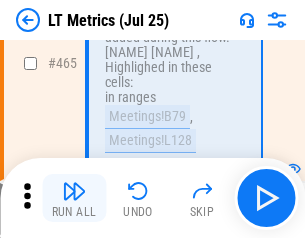 click 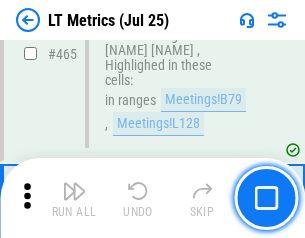 scroll, scrollTop: 5308, scrollLeft: 0, axis: vertical 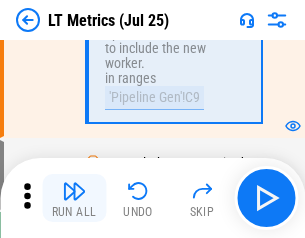 click 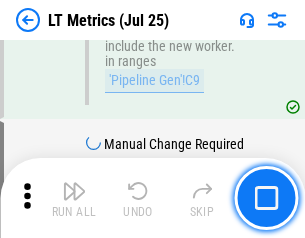 scroll, scrollTop: 6907, scrollLeft: 0, axis: vertical 